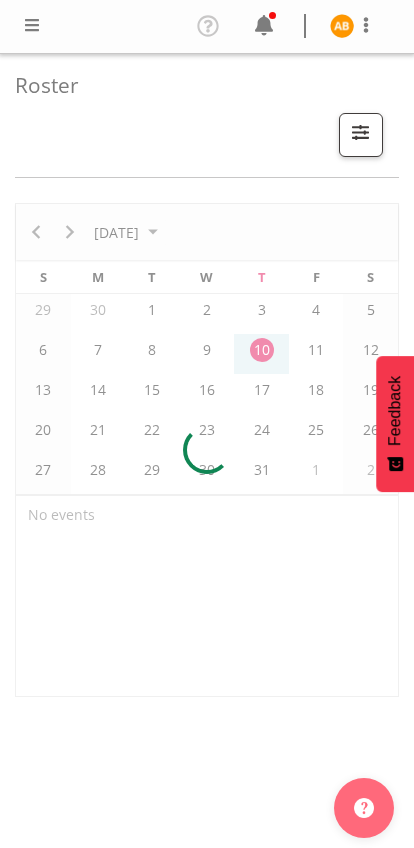 scroll, scrollTop: 0, scrollLeft: 0, axis: both 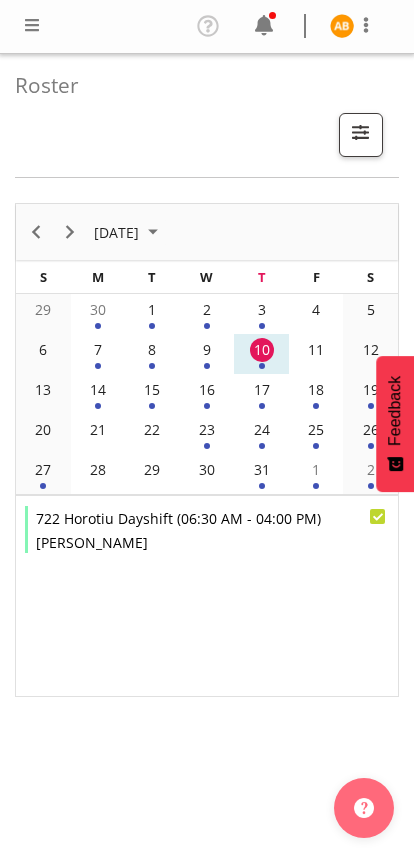 click at bounding box center (32, 25) 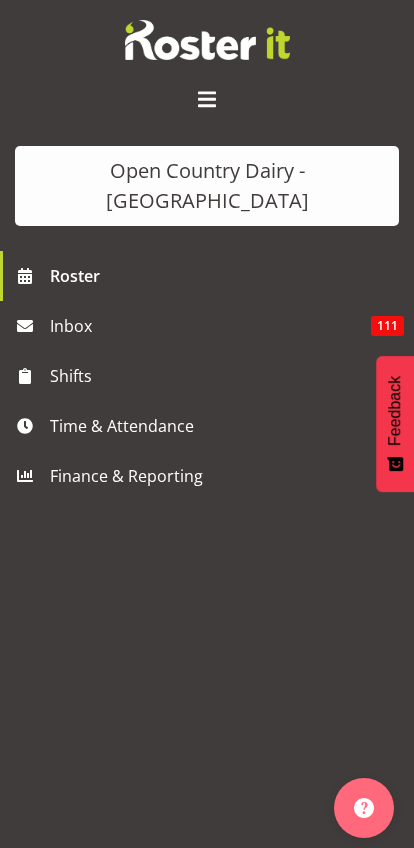 click on "Time & Attendance" at bounding box center [212, 426] 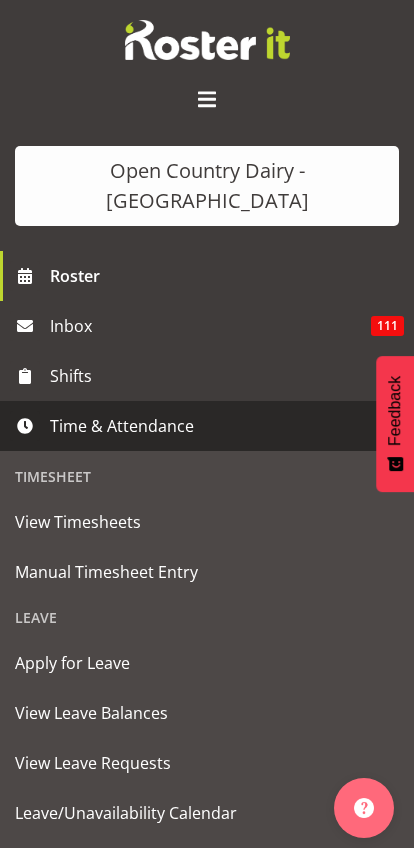 click on "Manual Timesheet Entry" at bounding box center (207, 572) 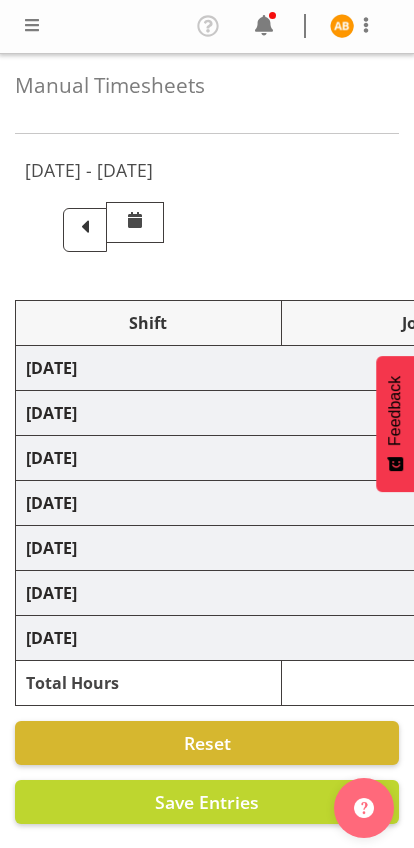 scroll, scrollTop: 0, scrollLeft: 0, axis: both 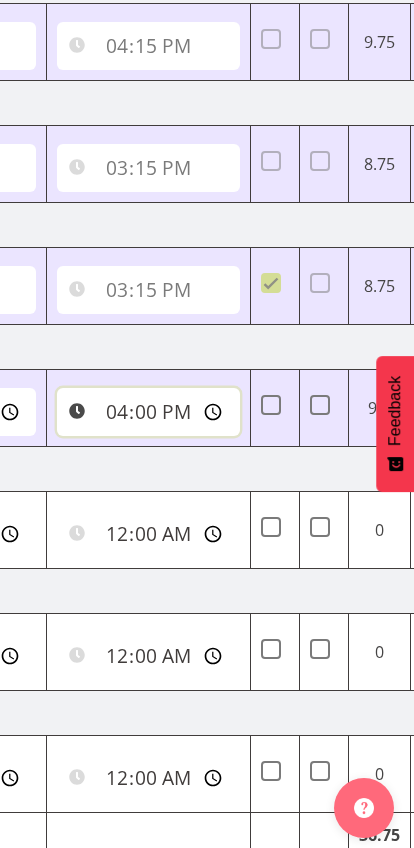 click on "16:00:00" at bounding box center [148, 412] 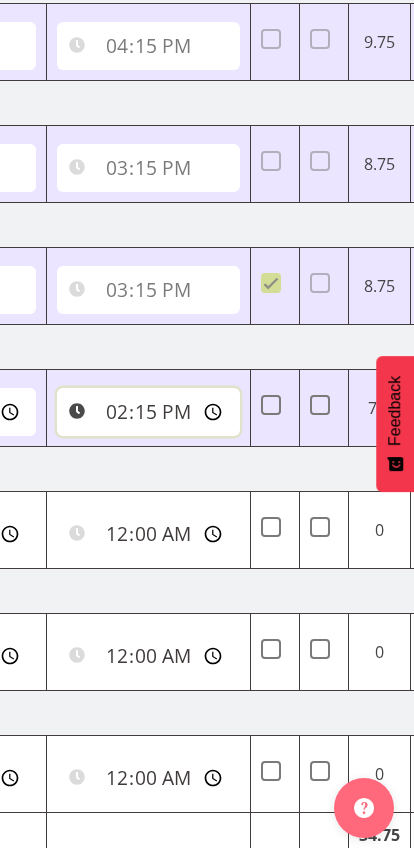 type on "14:15:00" 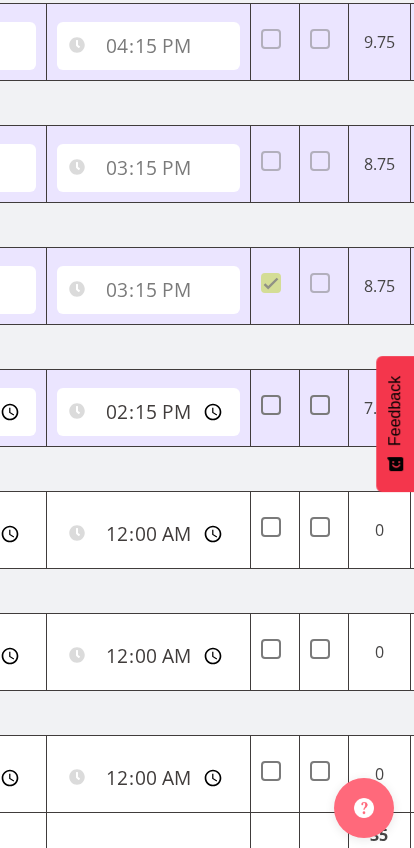click at bounding box center [271, 405] 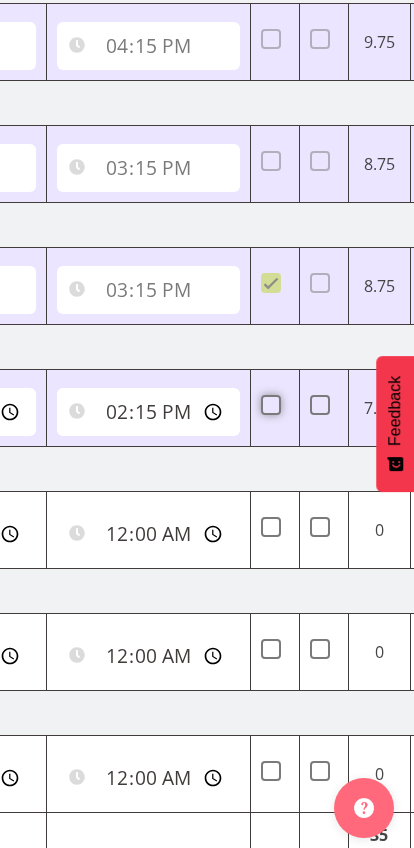 click at bounding box center (267, 405) 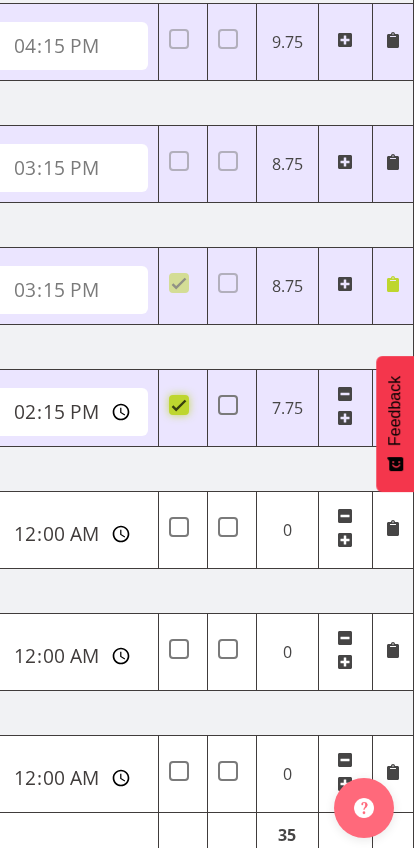 scroll, scrollTop: 0, scrollLeft: 1001, axis: horizontal 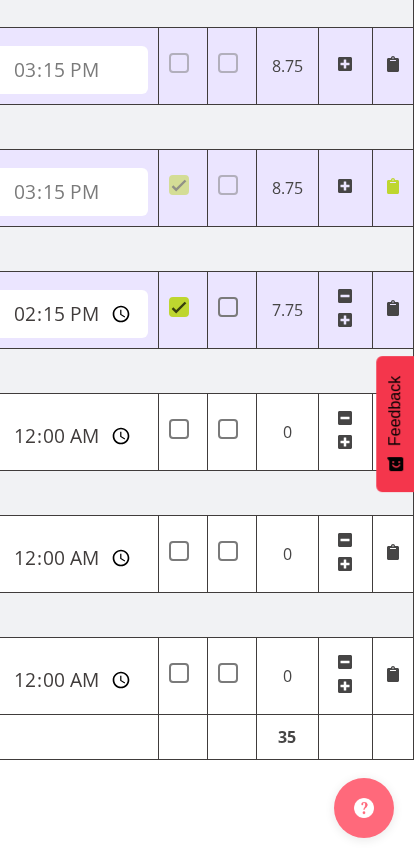 click at bounding box center [393, 308] 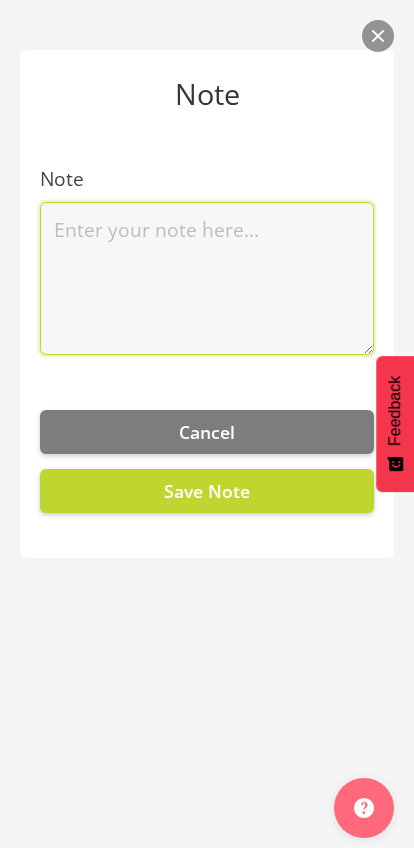 click at bounding box center (207, 279) 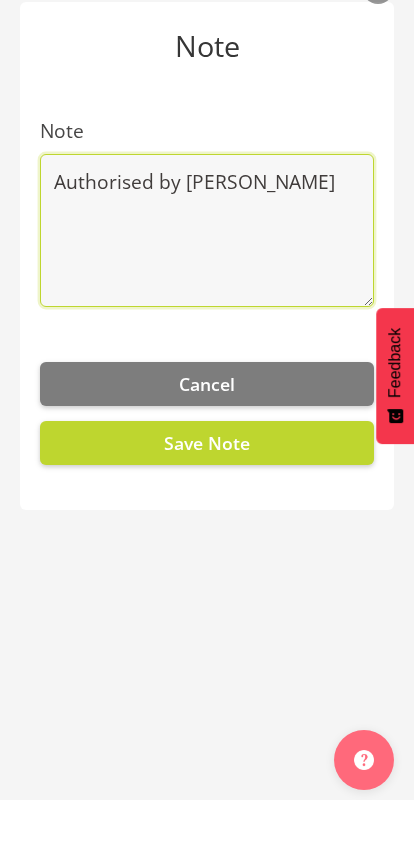 type on "Authorised by [PERSON_NAME]" 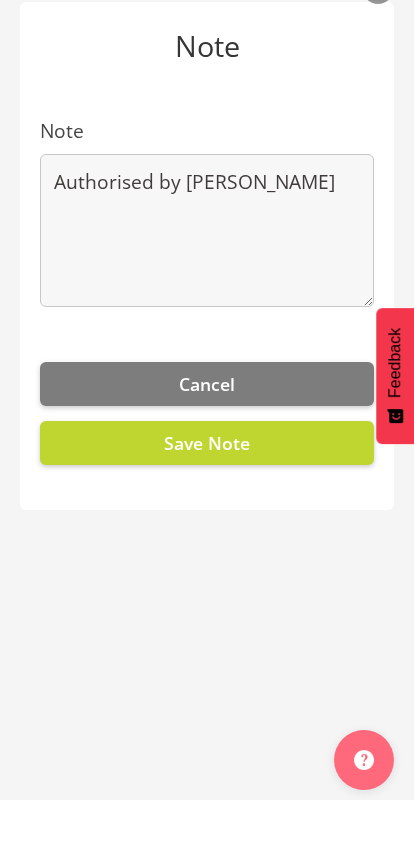click on "Save Note" at bounding box center [207, 491] 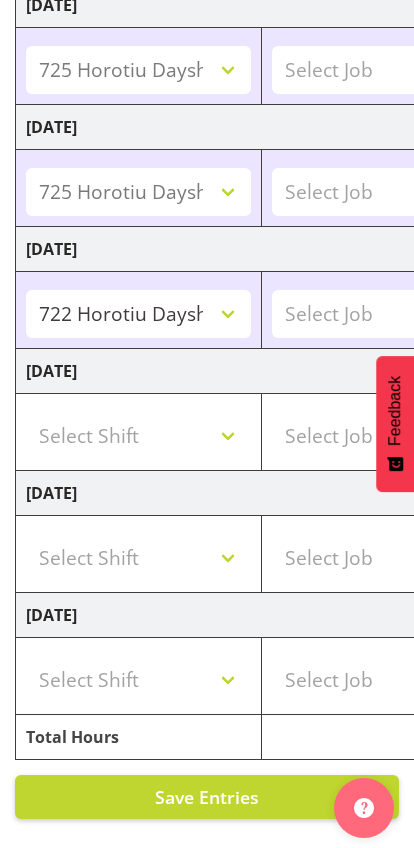 scroll, scrollTop: 0, scrollLeft: 0, axis: both 